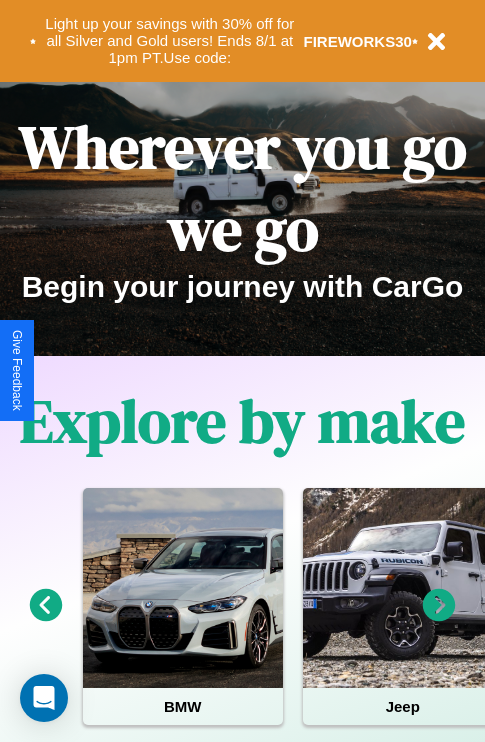 scroll, scrollTop: 0, scrollLeft: 0, axis: both 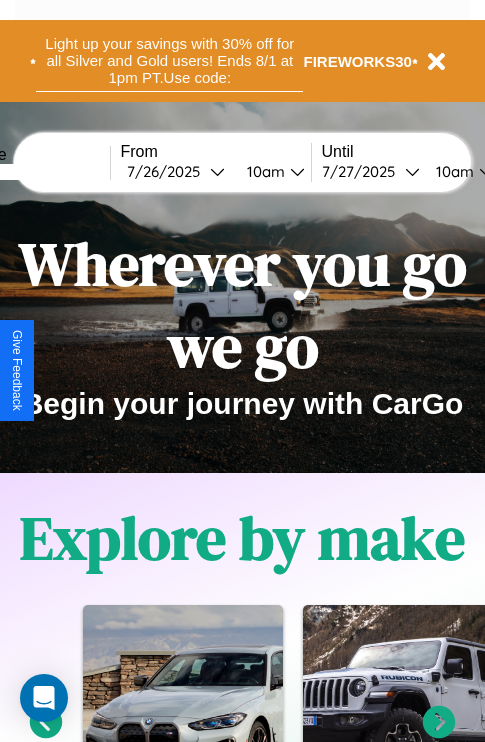 click on "Light up your savings with 30% off for all Silver and Gold users! Ends 8/1 at 1pm PT.  Use code:" at bounding box center (169, 61) 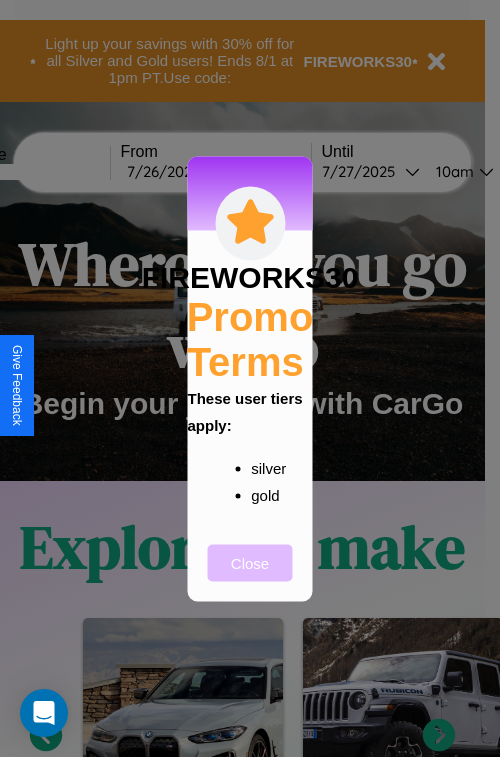 click on "Close" at bounding box center [250, 562] 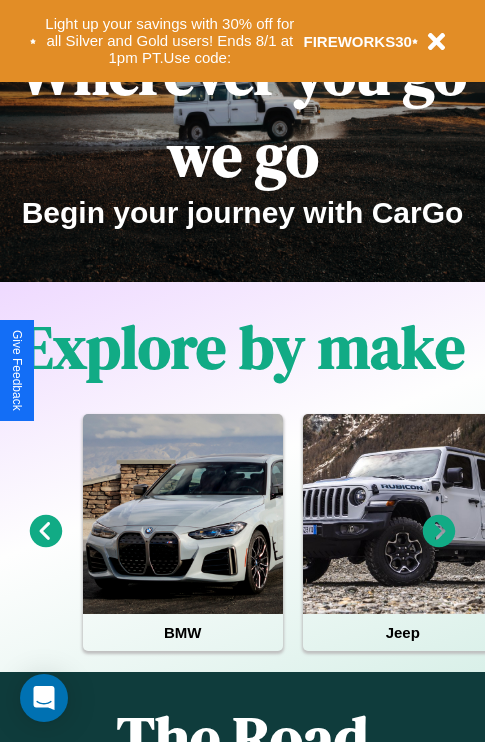scroll, scrollTop: 308, scrollLeft: 0, axis: vertical 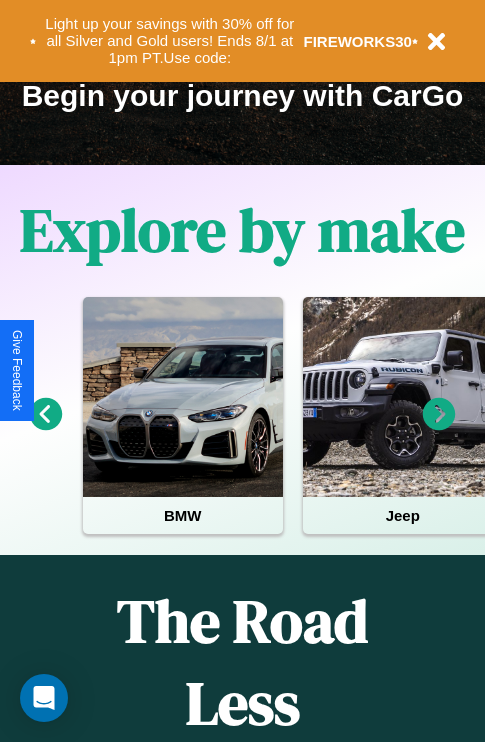 click 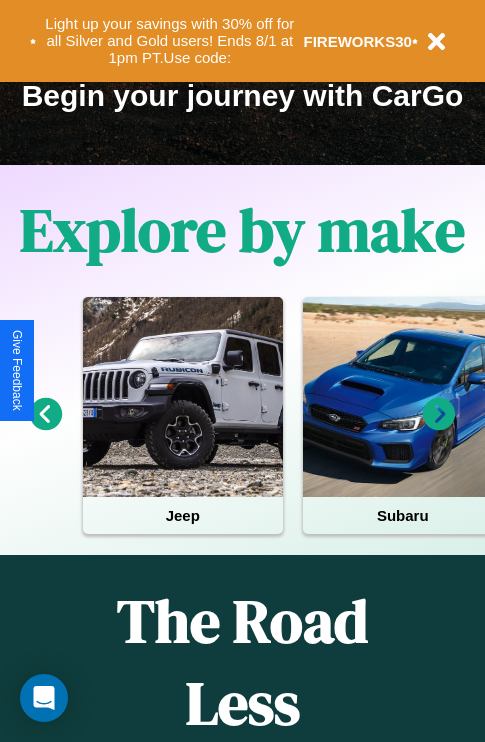 click 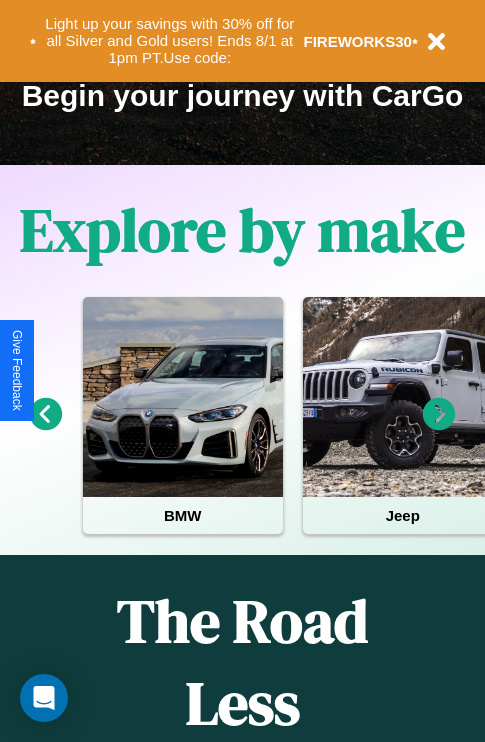 click 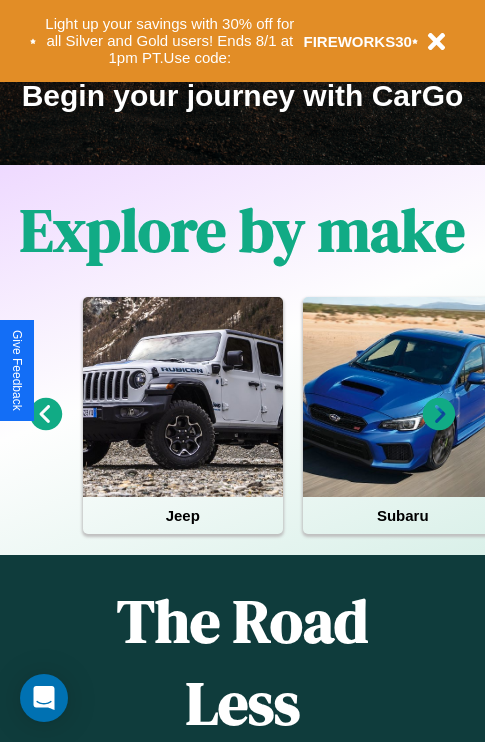 click 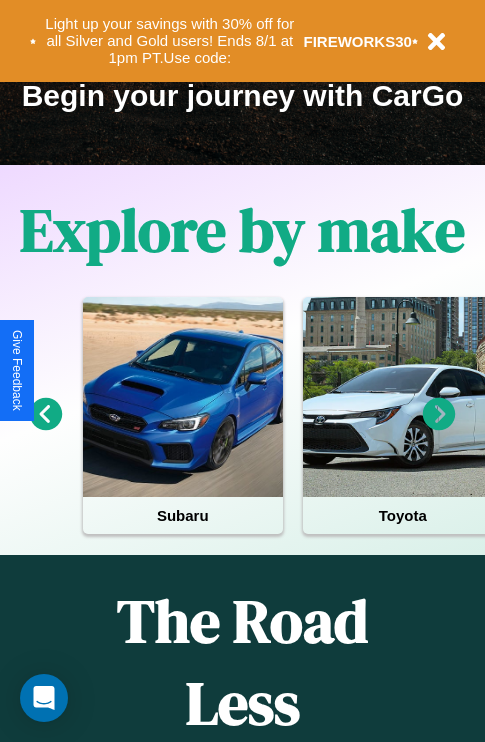 click 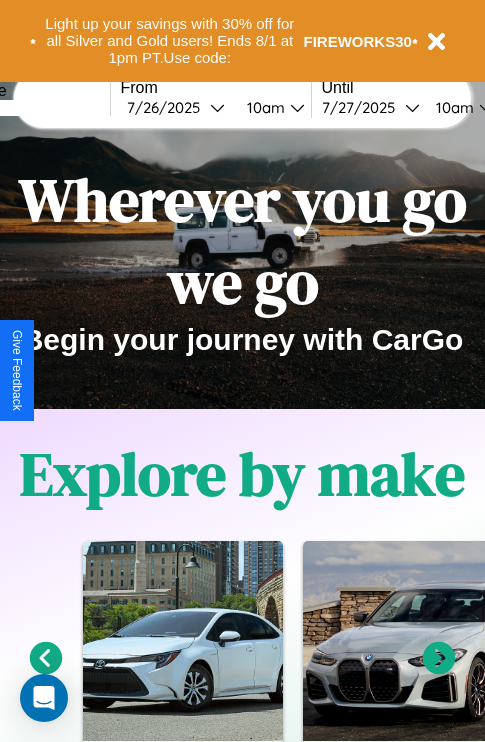 scroll, scrollTop: 0, scrollLeft: 0, axis: both 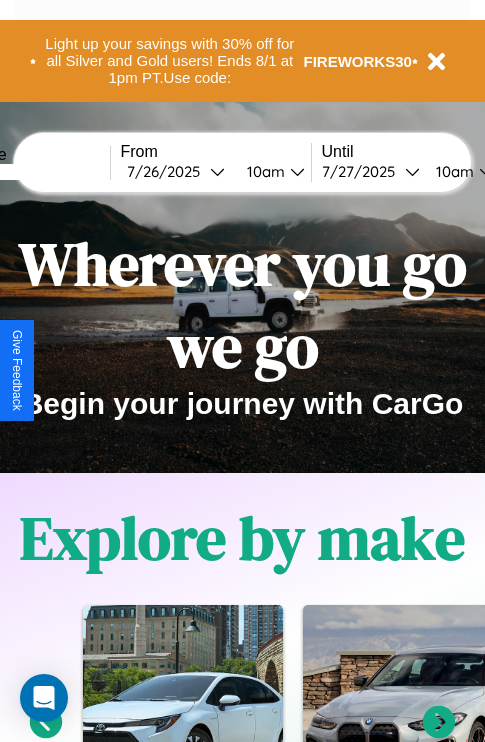 click at bounding box center [35, 172] 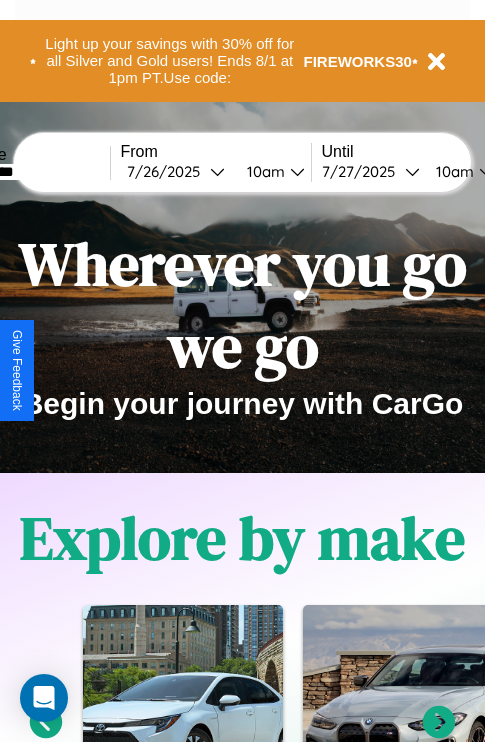 type on "*********" 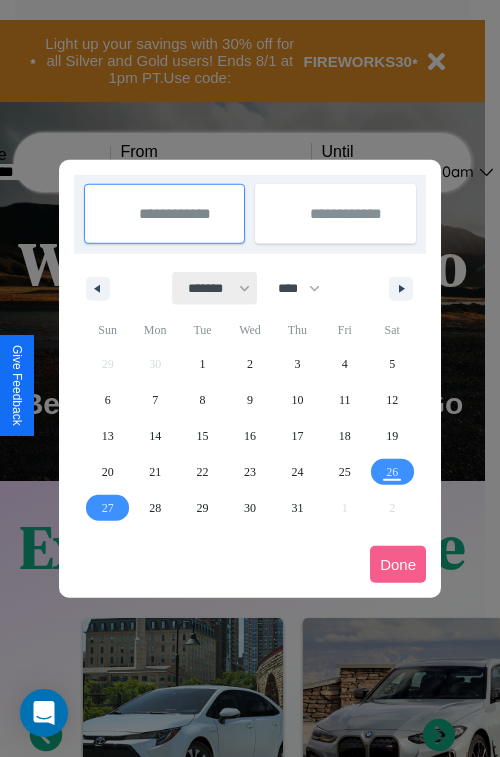 click on "******* ******** ***** ***** *** **** **** ****** ********* ******* ******** ********" at bounding box center [215, 288] 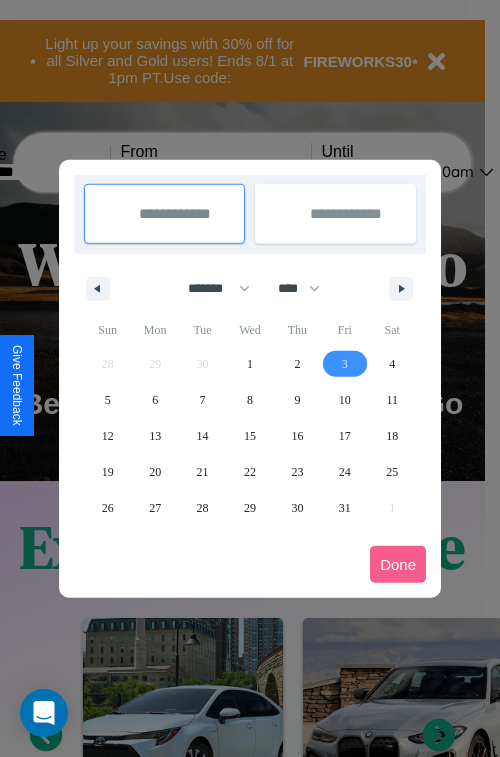 click on "3" at bounding box center (345, 364) 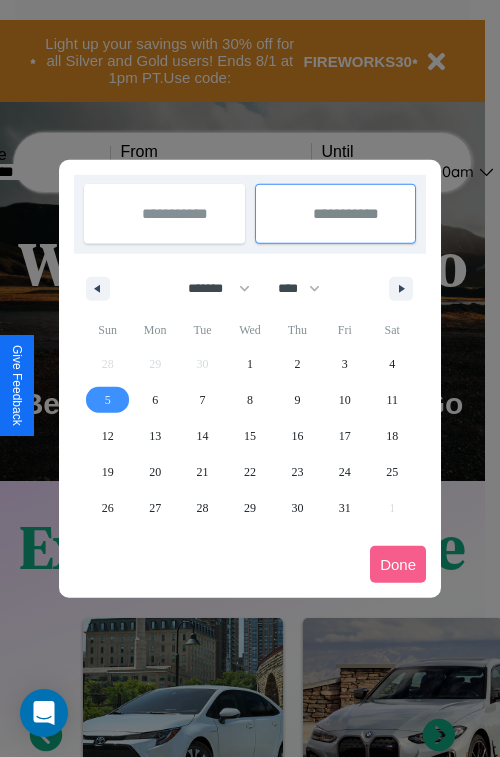 click on "5" at bounding box center (108, 400) 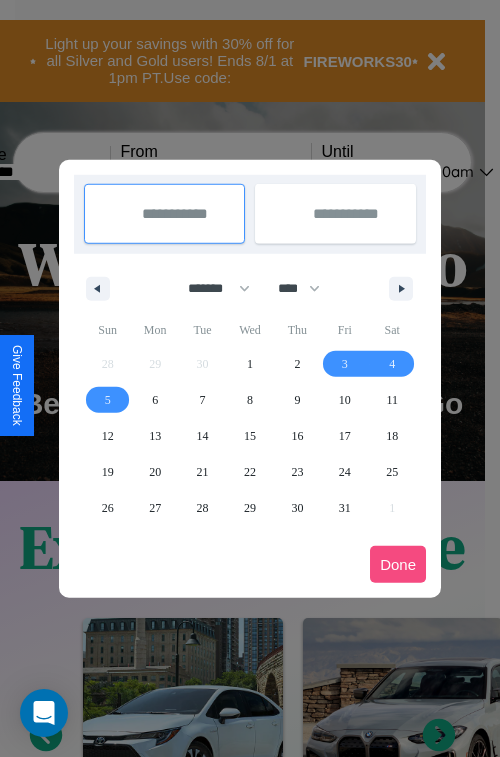 click on "Done" at bounding box center [398, 564] 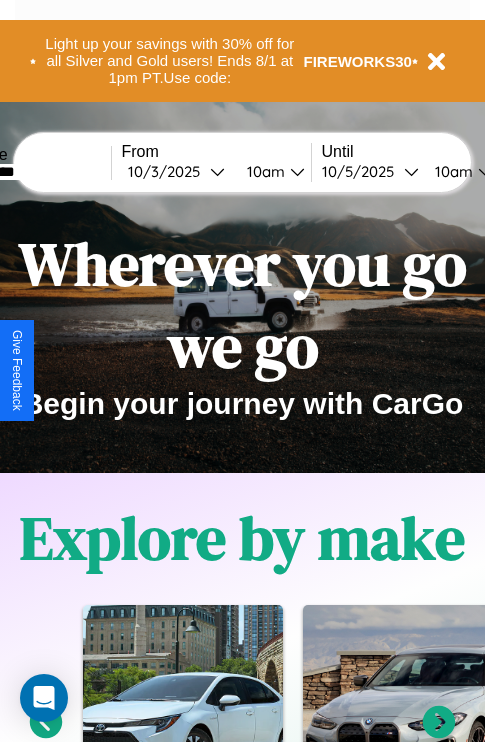click on "10am" at bounding box center (451, 171) 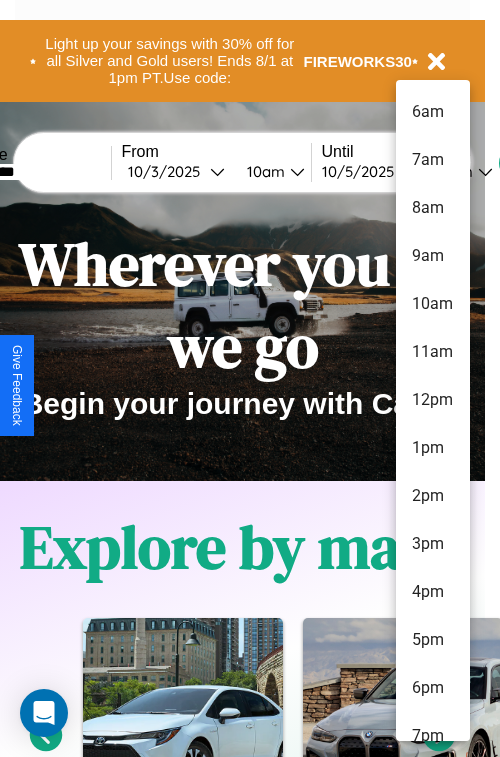 click on "4pm" at bounding box center [433, 592] 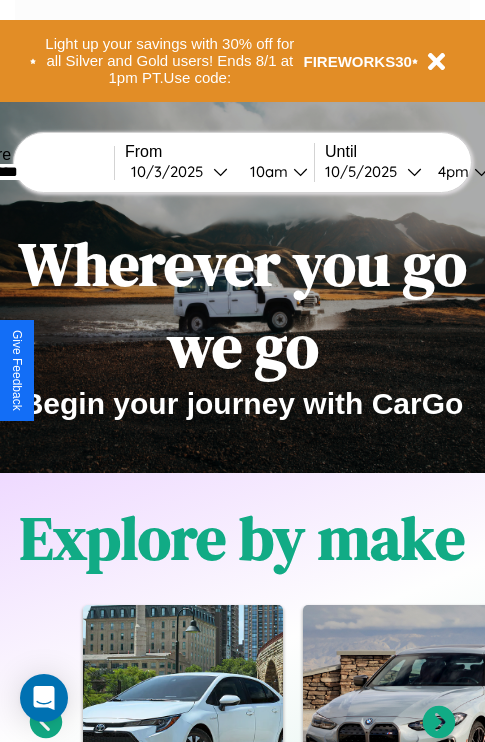 scroll, scrollTop: 0, scrollLeft: 71, axis: horizontal 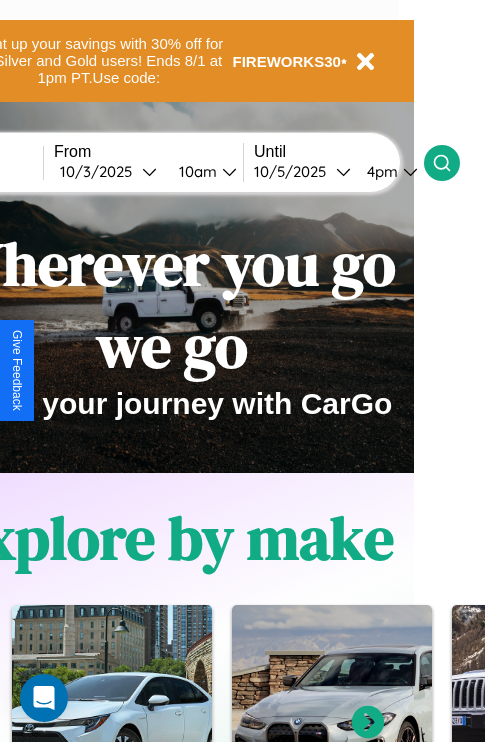 click 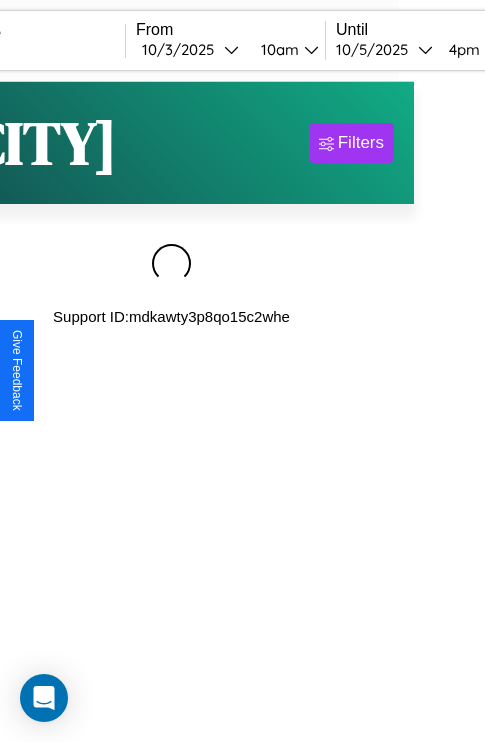 scroll, scrollTop: 0, scrollLeft: 0, axis: both 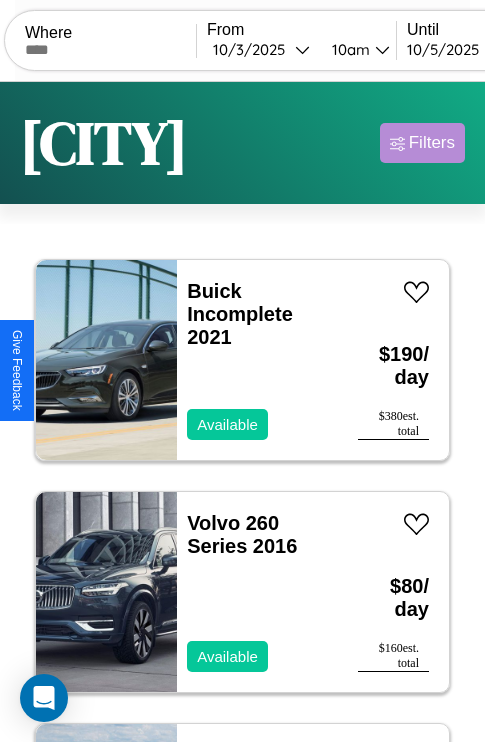 click on "Filters" at bounding box center (432, 143) 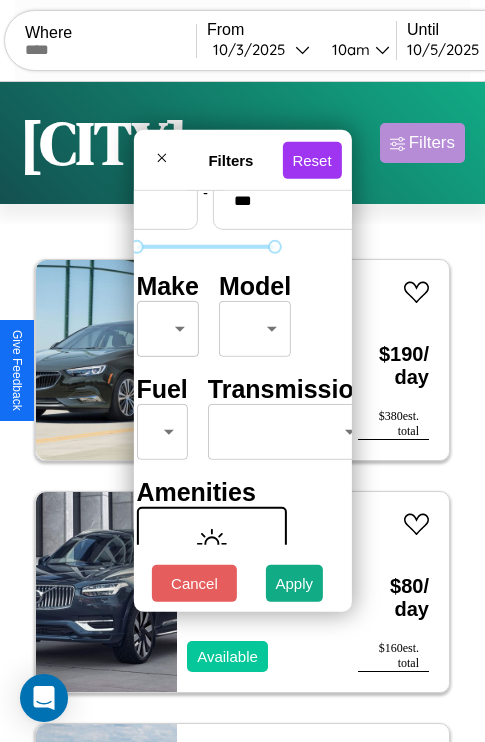 scroll, scrollTop: 162, scrollLeft: 63, axis: both 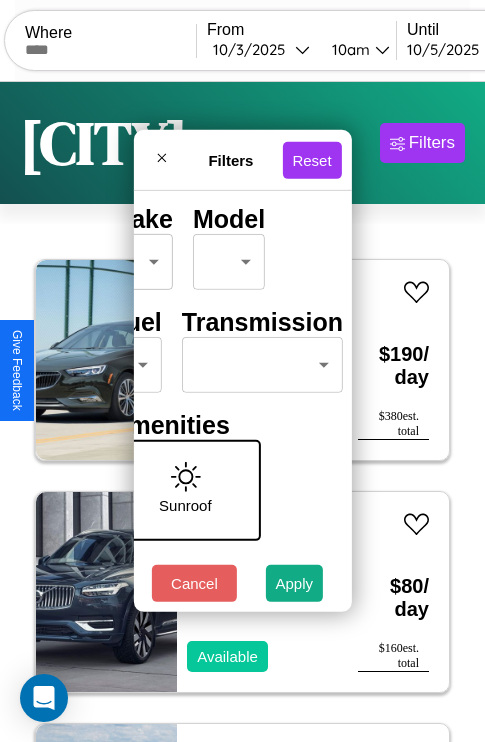 click on "CarGo Where From 10 / 3 / [YEAR] 10am Until 10 / 5 / [YEAR] 4pm Become a Host Login Sign Up [CITY] Filters 13 cars in this area These cars can be picked up in this city. Buick Incomplete 2021 Available $ 190 / day $ 380 est. total Volvo 260 Series 2016 Available $ 80 / day $ 160 est. total Hyundai Tucson 2022 Available $ 170 / day $ 340 est. total Bentley Bentley Trailers & Custom Coaches 2021 Available $ 60 / day $ 120 est. total Infiniti Q70 2018 Unavailable $ 200 / day $ 400 est. total Nissan Stanza Wagon 2014 Available $ 140 / day $ 280 est. total Lincoln MKX 2024 Available $ 170 / day $ 340 est. total Subaru XV CrossTrek 2014 Available $ 120 / day $ 240 est. total BMW M240i 2014 Unavailable $ 50 / day $ 100 est. total Volkswagen Jetta SportWagen 2021 Available $ 180 / day $ 360 est. total Hyundai Elantra GT 2021 Unavailable $ 80 / day $ 160 est. total Lincoln Town Car 2020 Available $ 190 / day $ 380 est. total Lamborghini Huracan" at bounding box center (242, 412) 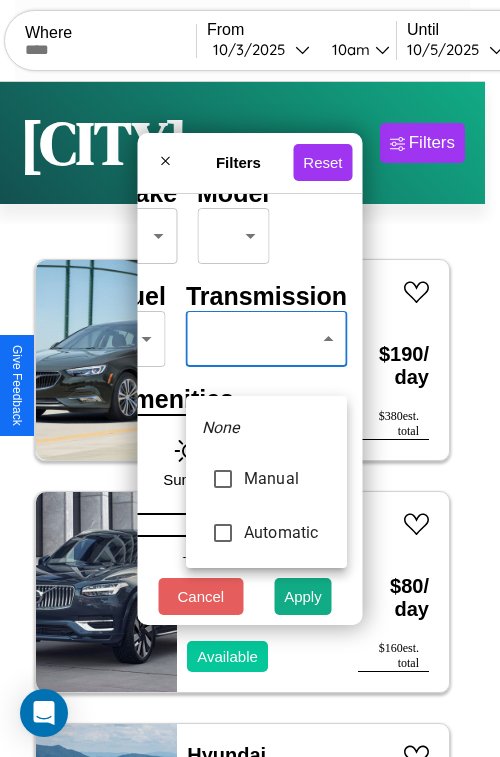 type on "*********" 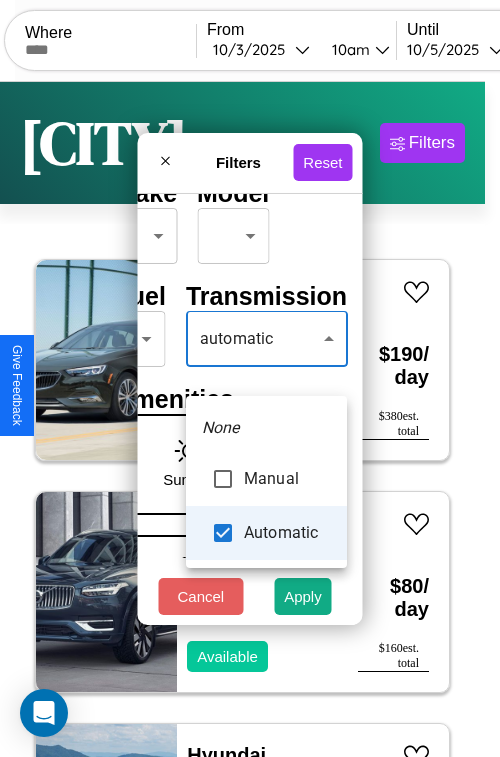 click at bounding box center [250, 378] 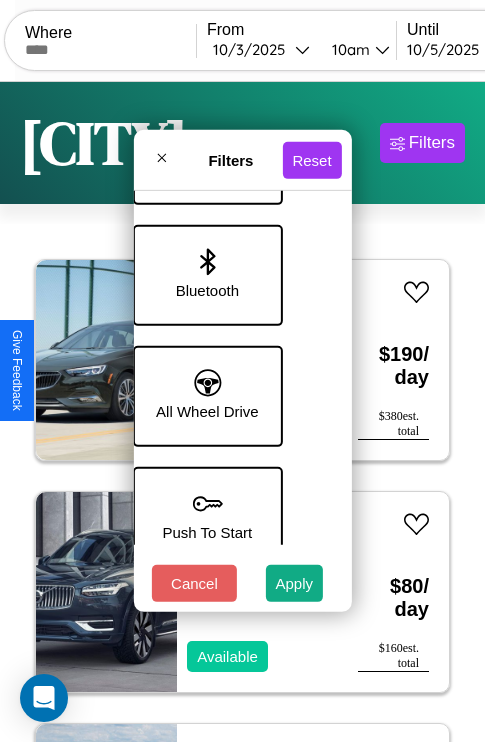 scroll, scrollTop: 1374, scrollLeft: 40, axis: both 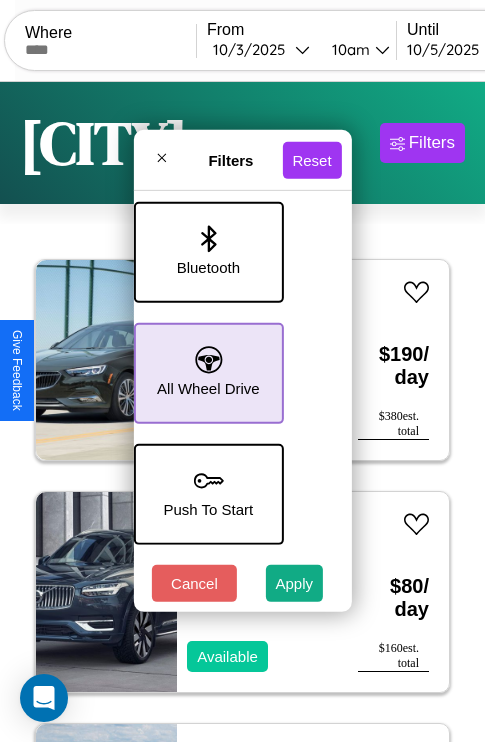 click 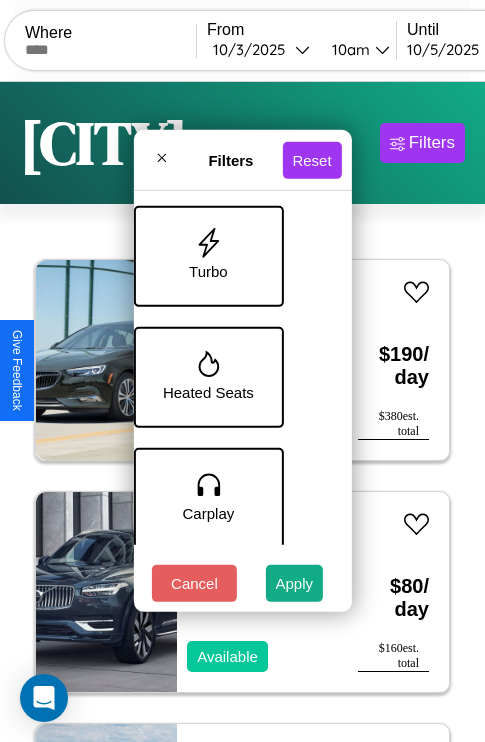scroll, scrollTop: 772, scrollLeft: 40, axis: both 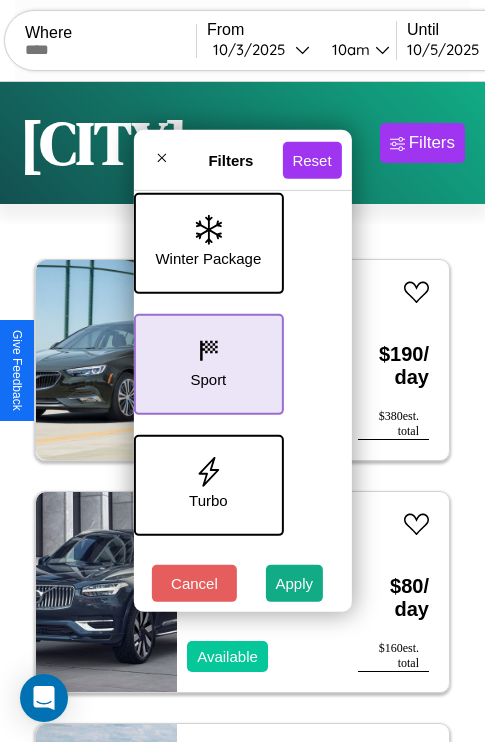 click 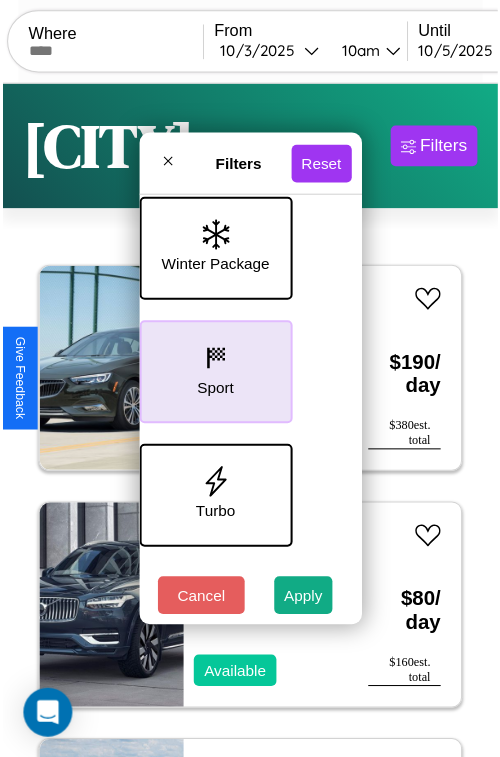 scroll, scrollTop: 893, scrollLeft: 40, axis: both 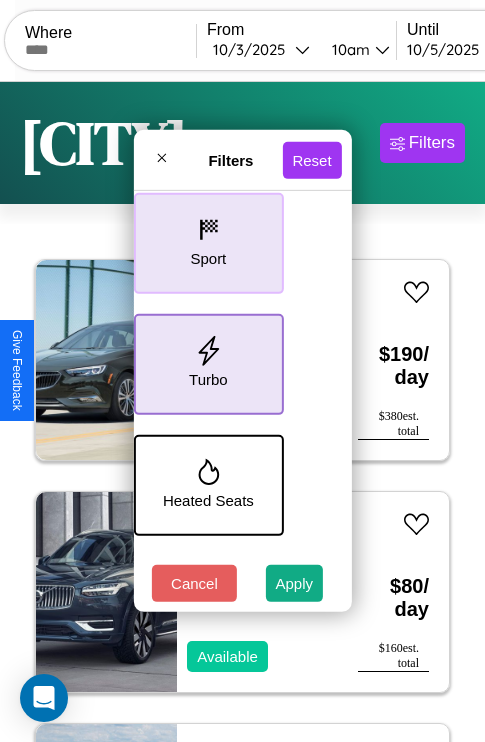 click 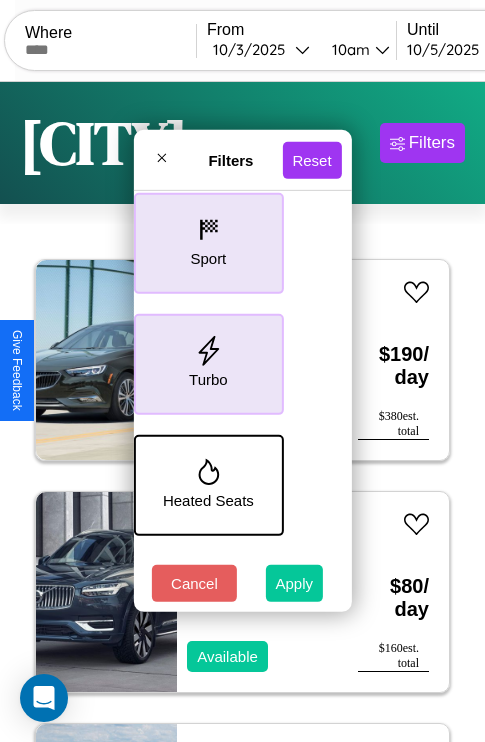 click on "Apply" at bounding box center [295, 583] 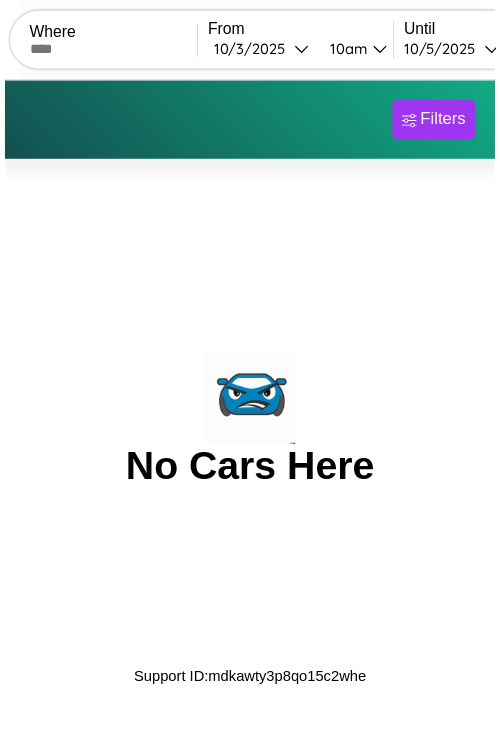 scroll, scrollTop: 0, scrollLeft: 0, axis: both 